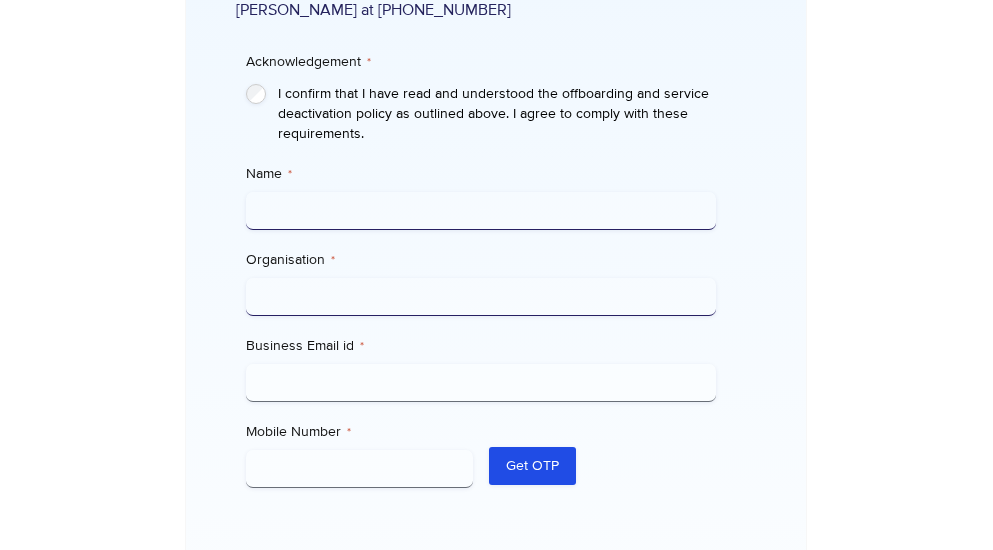 scroll, scrollTop: 819, scrollLeft: 0, axis: vertical 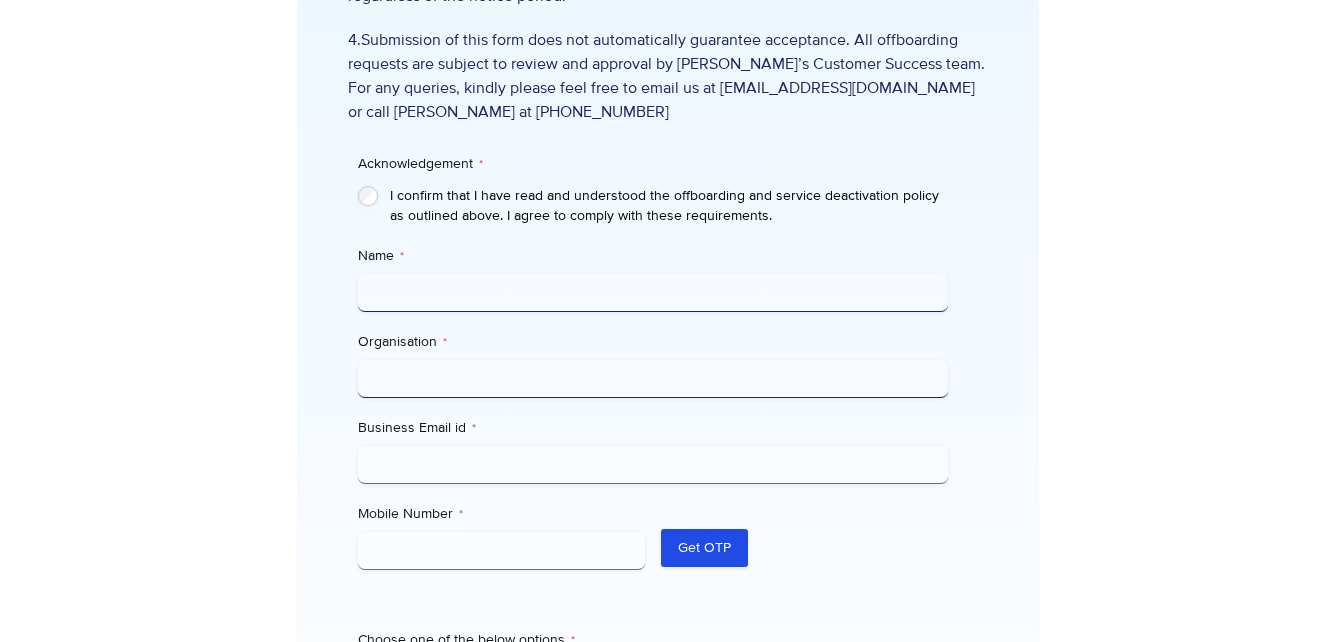 click on "Name *" at bounding box center [653, 293] 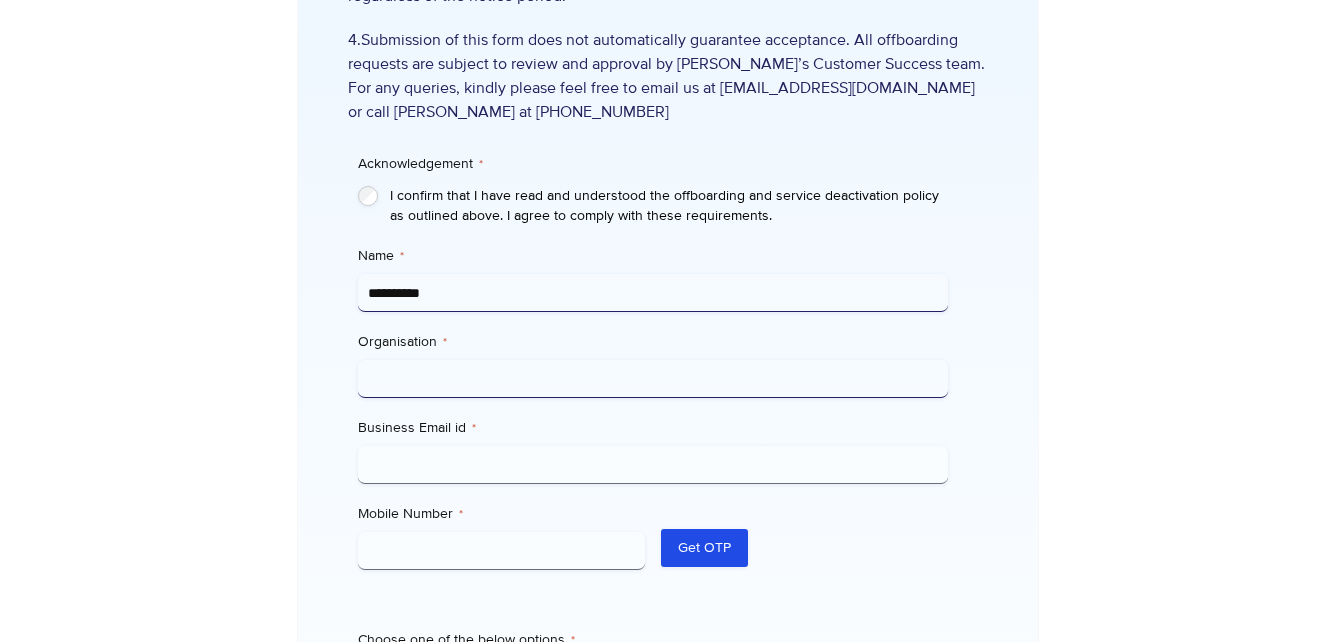 type on "**********" 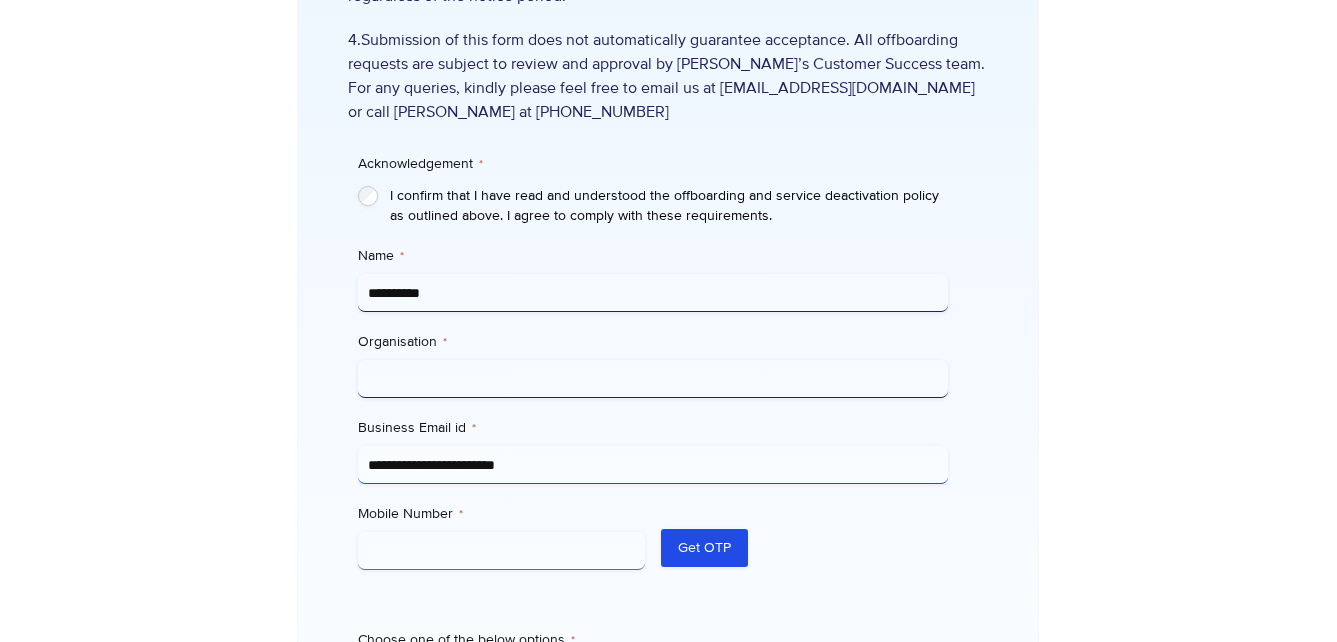 type on "**********" 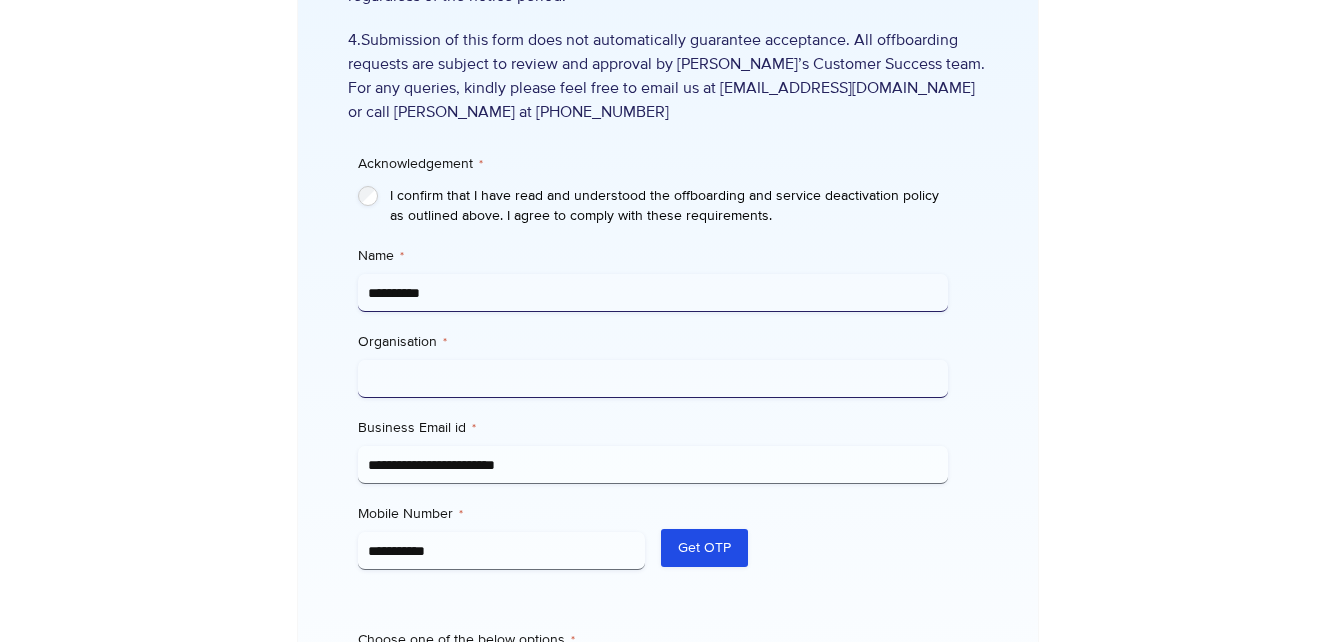 click on "Organisation *" at bounding box center (653, 379) 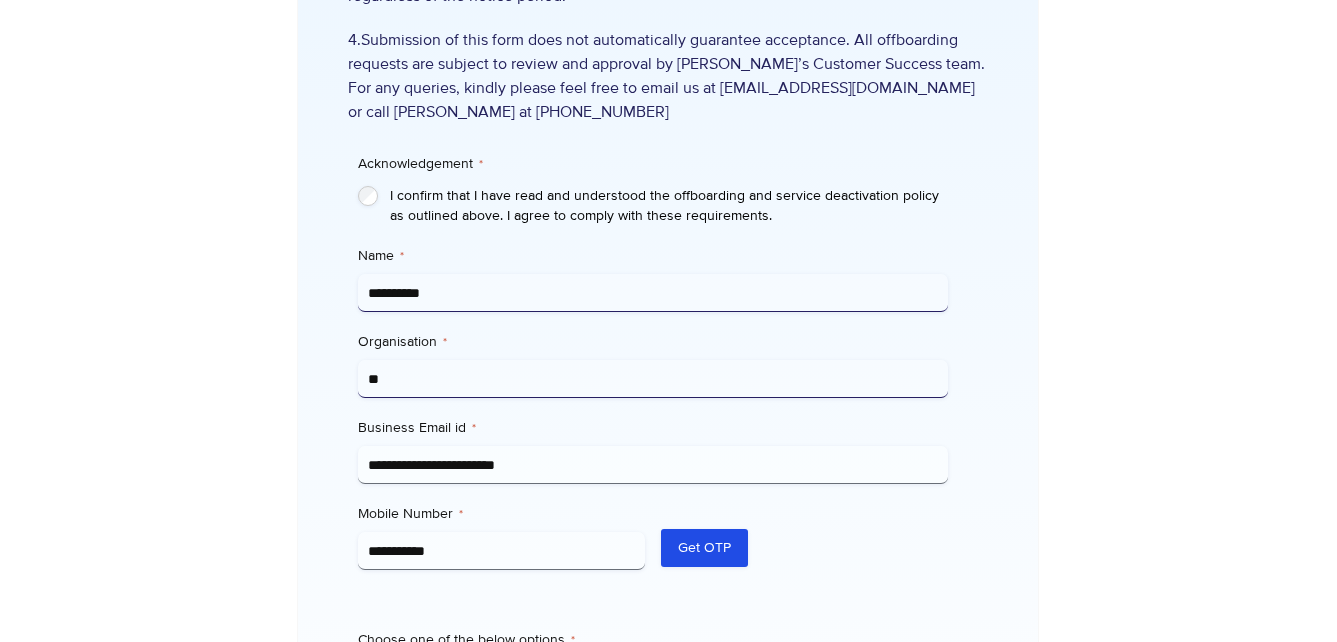type on "*" 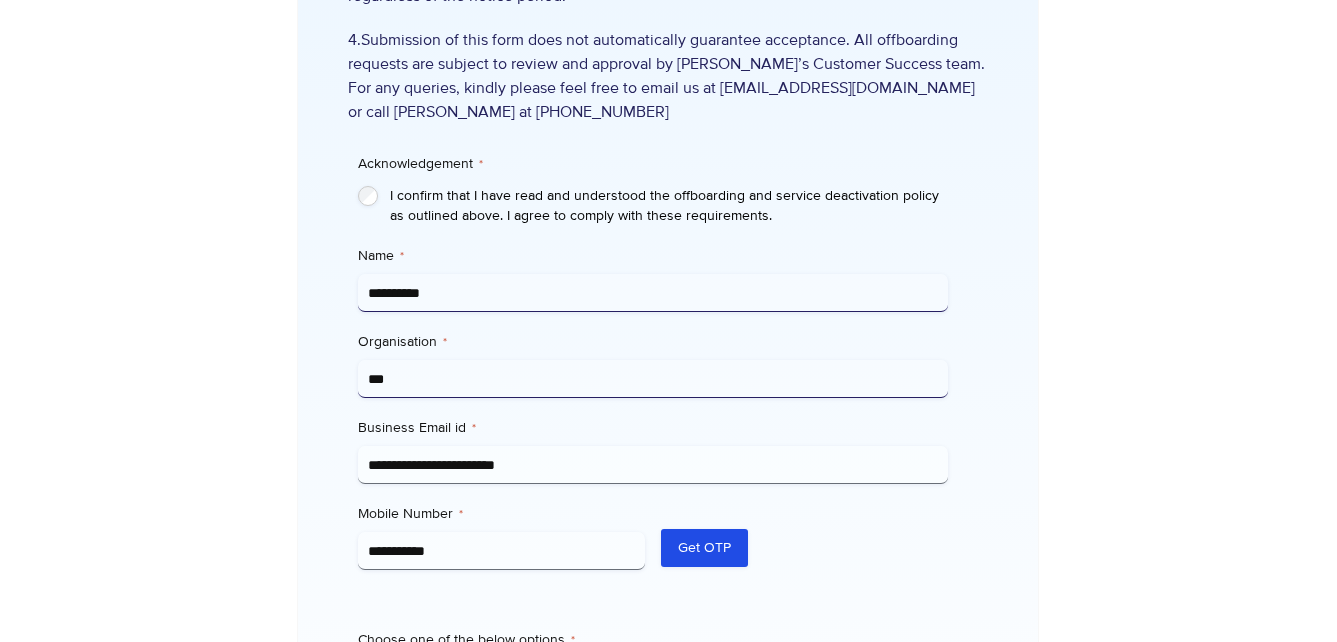 type on "**********" 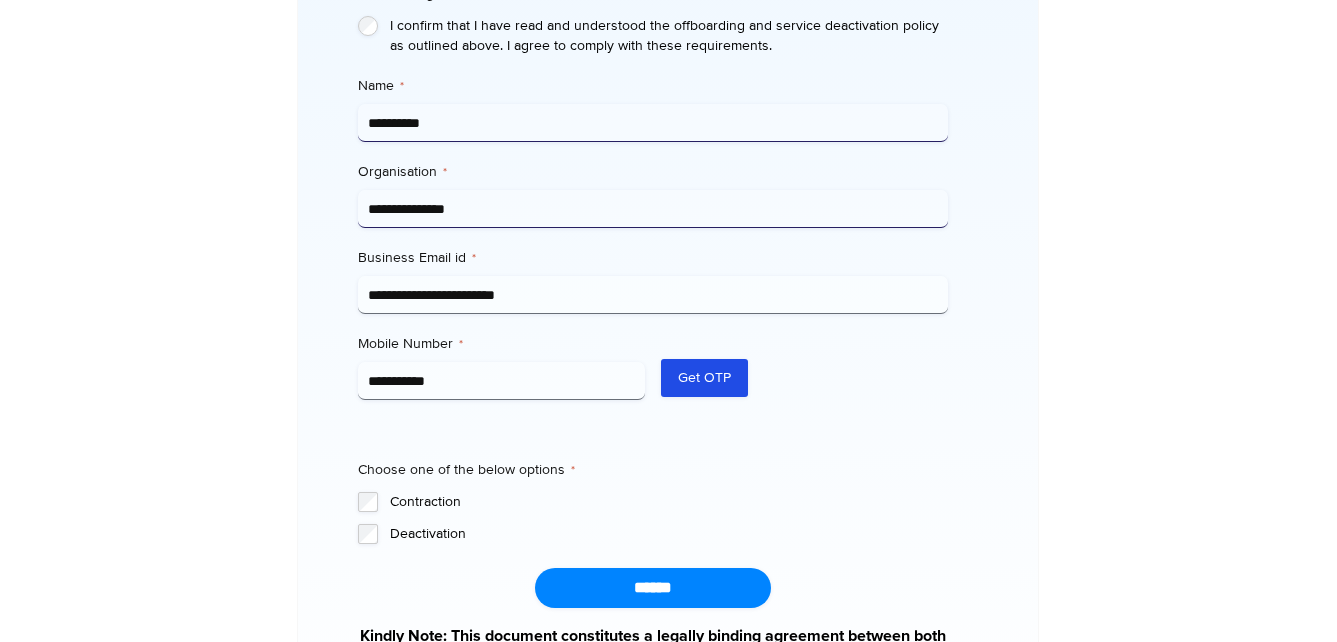 scroll, scrollTop: 769, scrollLeft: 0, axis: vertical 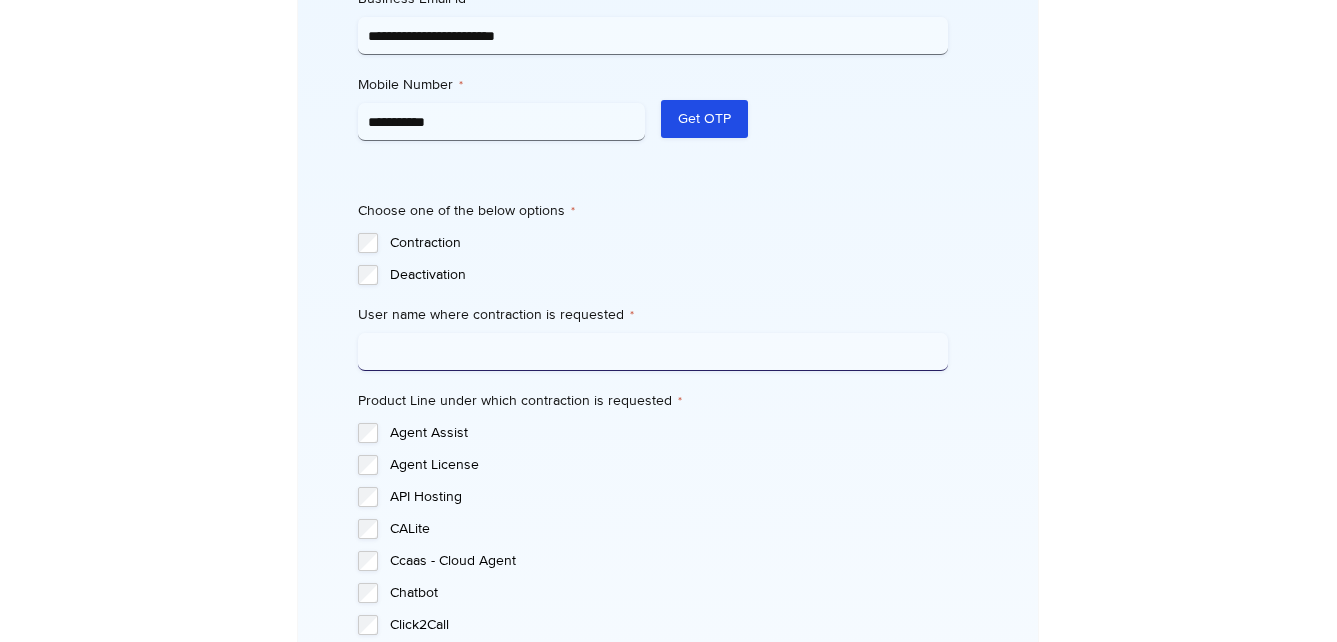 click on "User name where contraction is requested *" at bounding box center [653, 352] 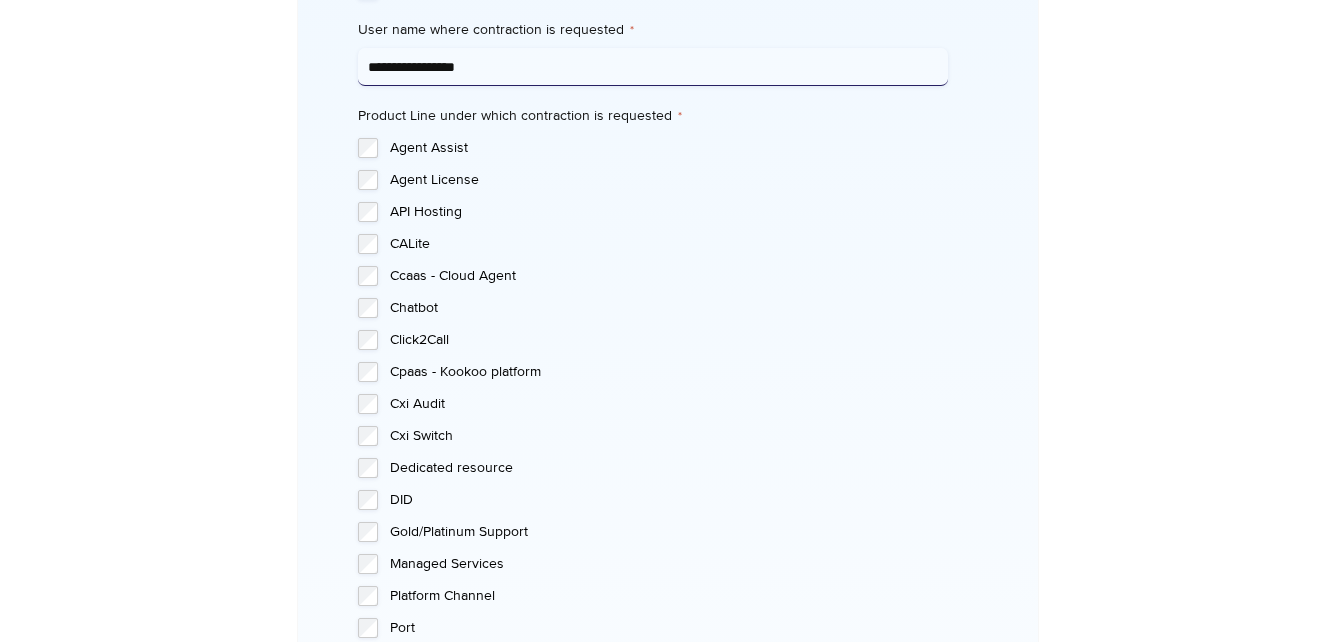 scroll, scrollTop: 1312, scrollLeft: 0, axis: vertical 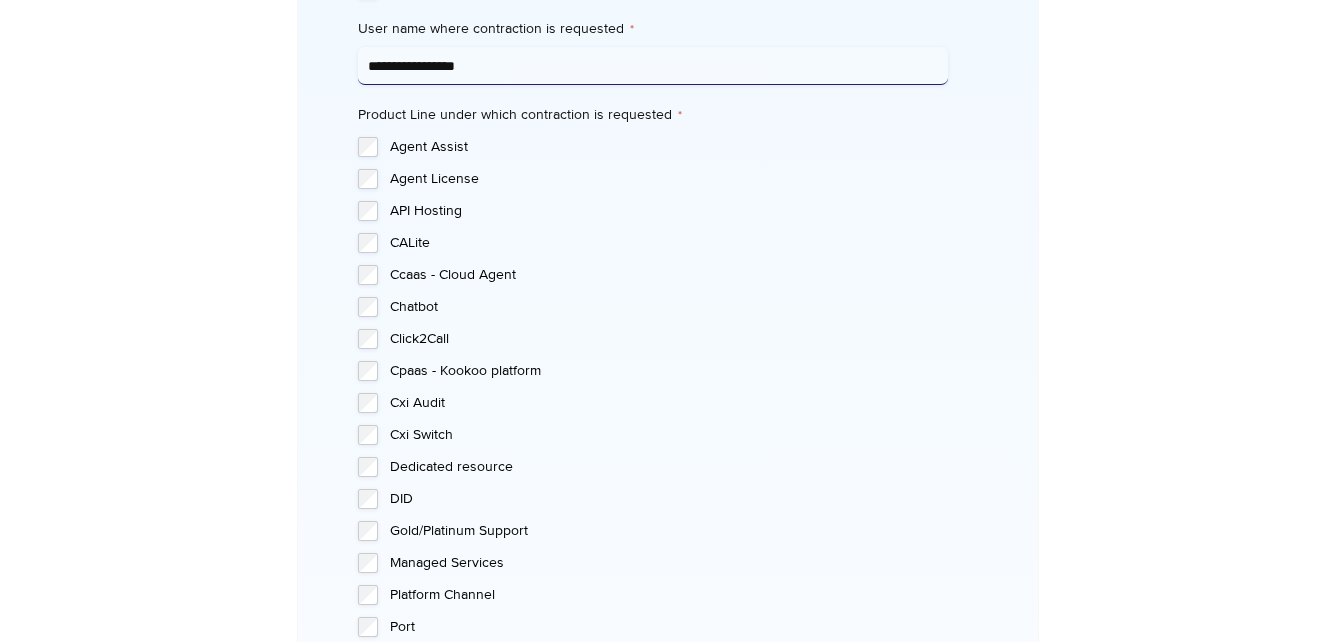 type on "**********" 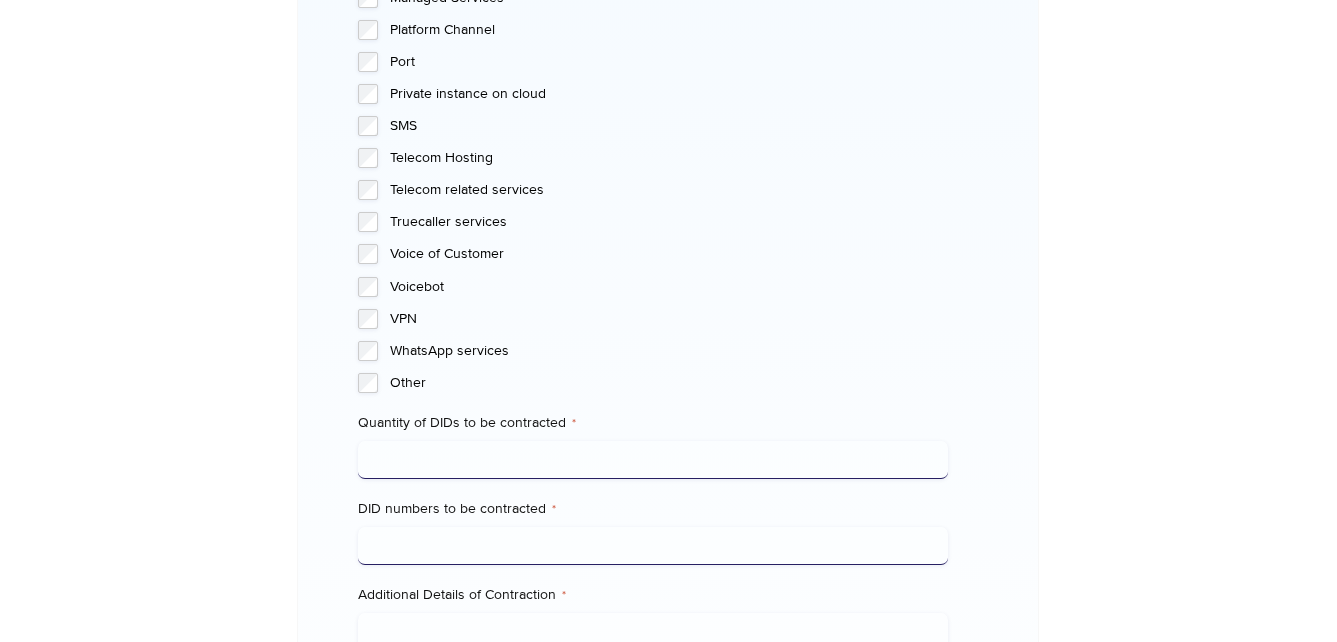 scroll, scrollTop: 1879, scrollLeft: 0, axis: vertical 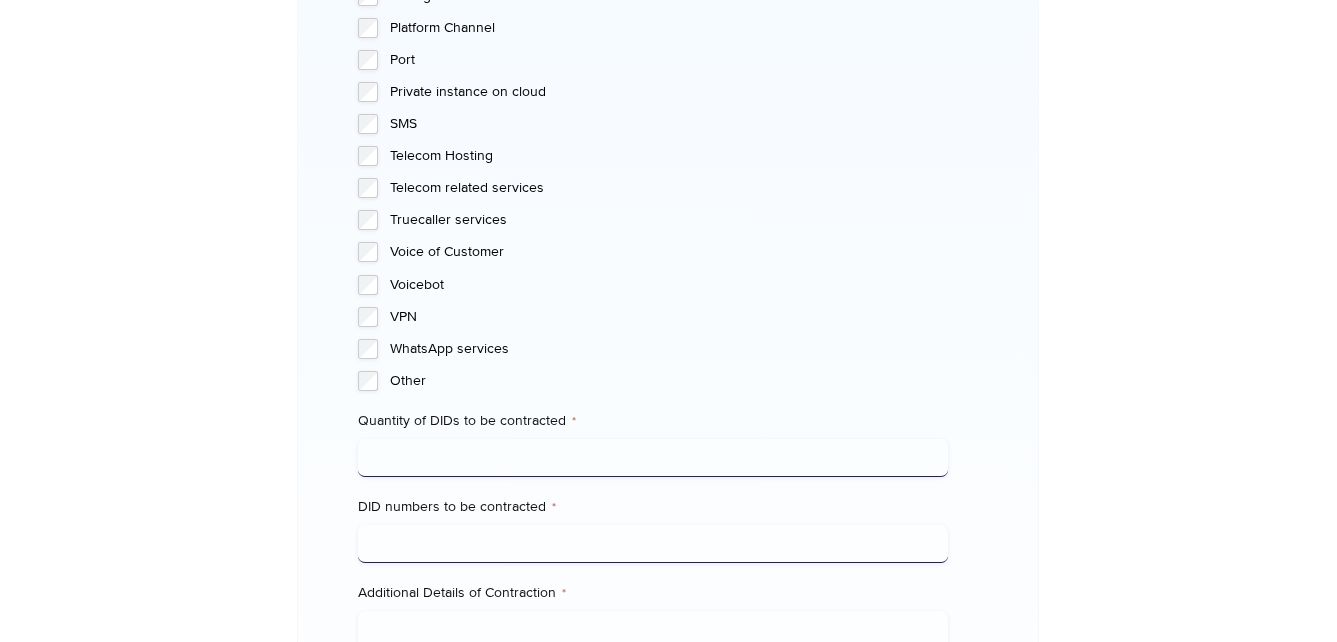 click on "Quantity of DIDs to be contracted *" at bounding box center [653, 458] 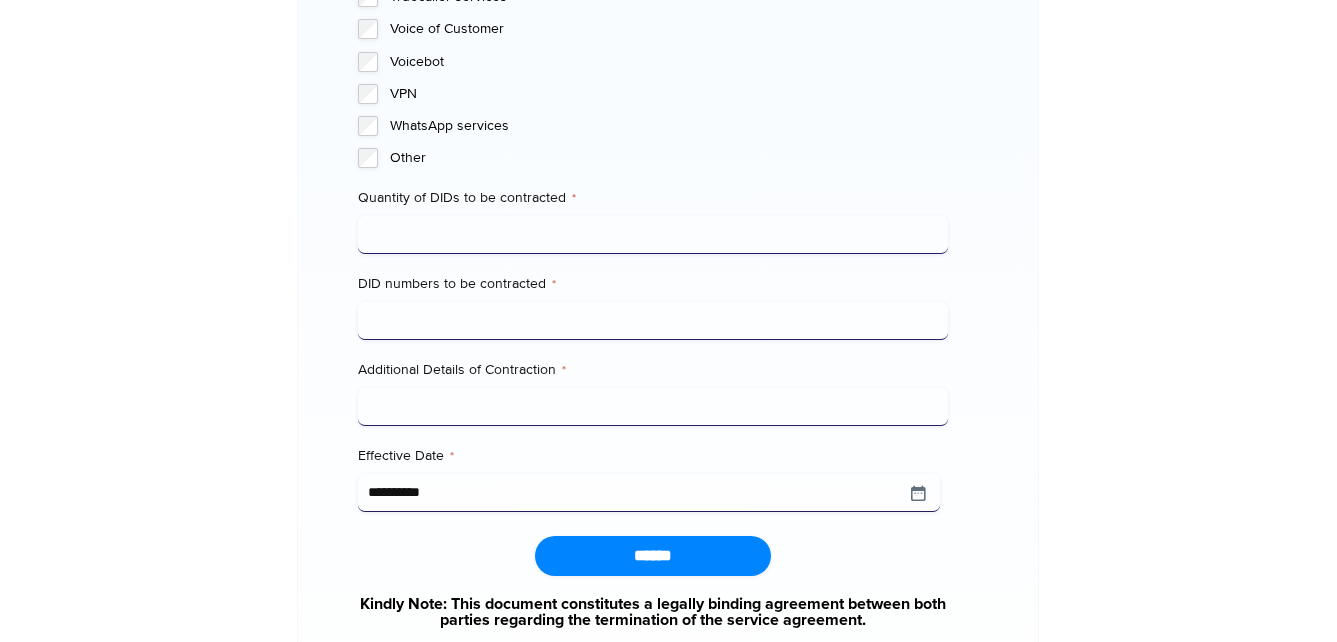 scroll, scrollTop: 2090, scrollLeft: 0, axis: vertical 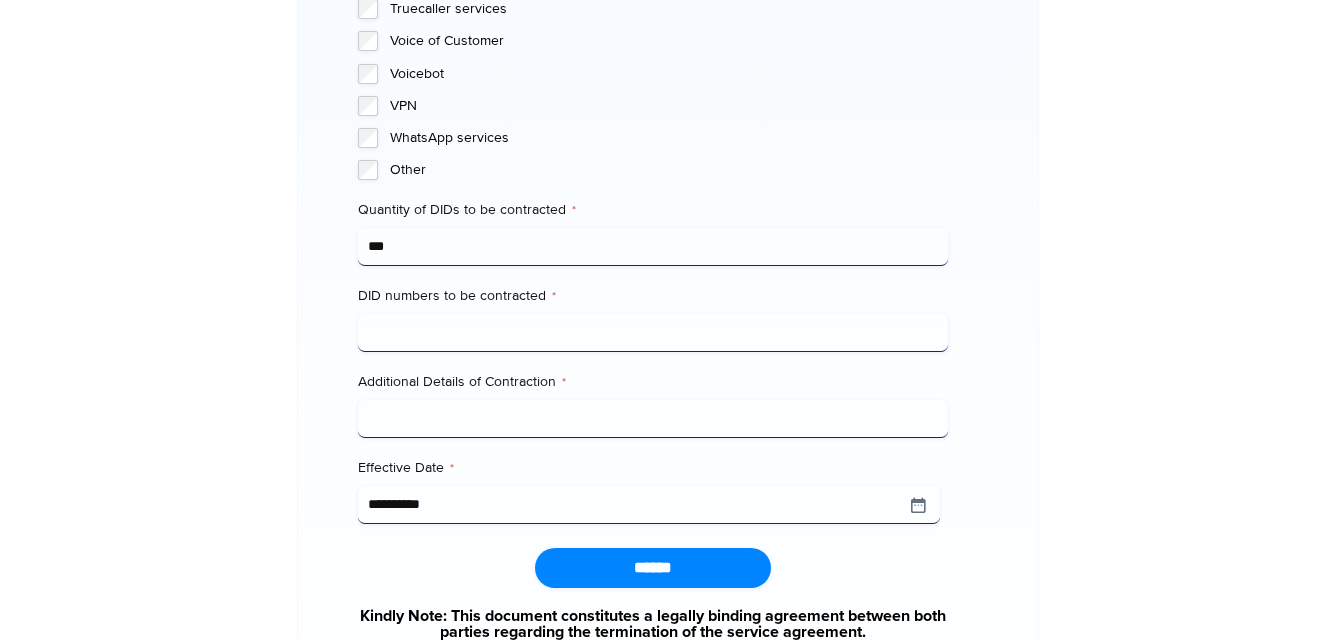 type on "***" 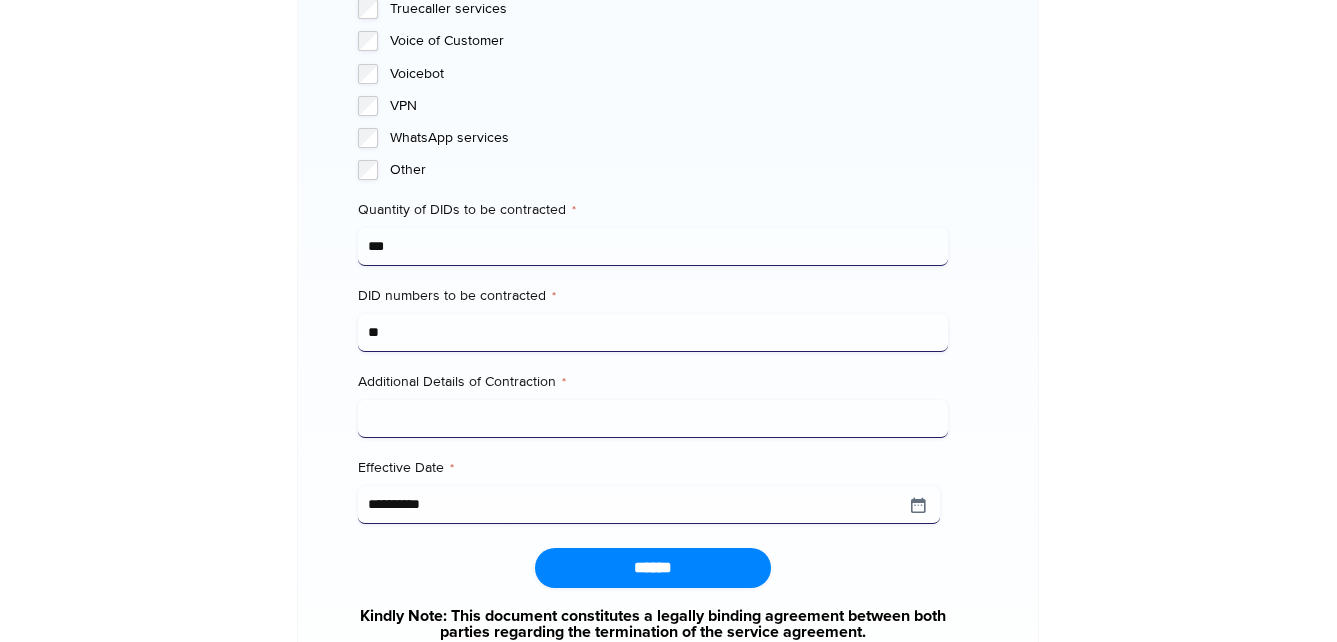 type on "**" 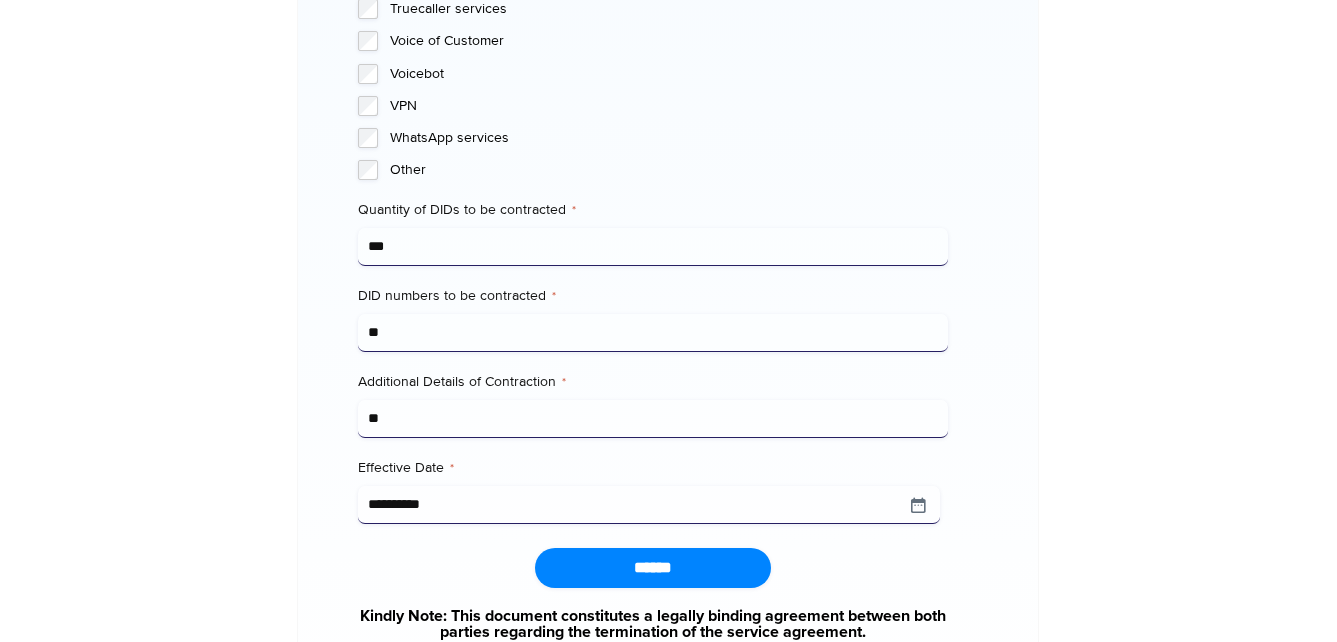 type on "**" 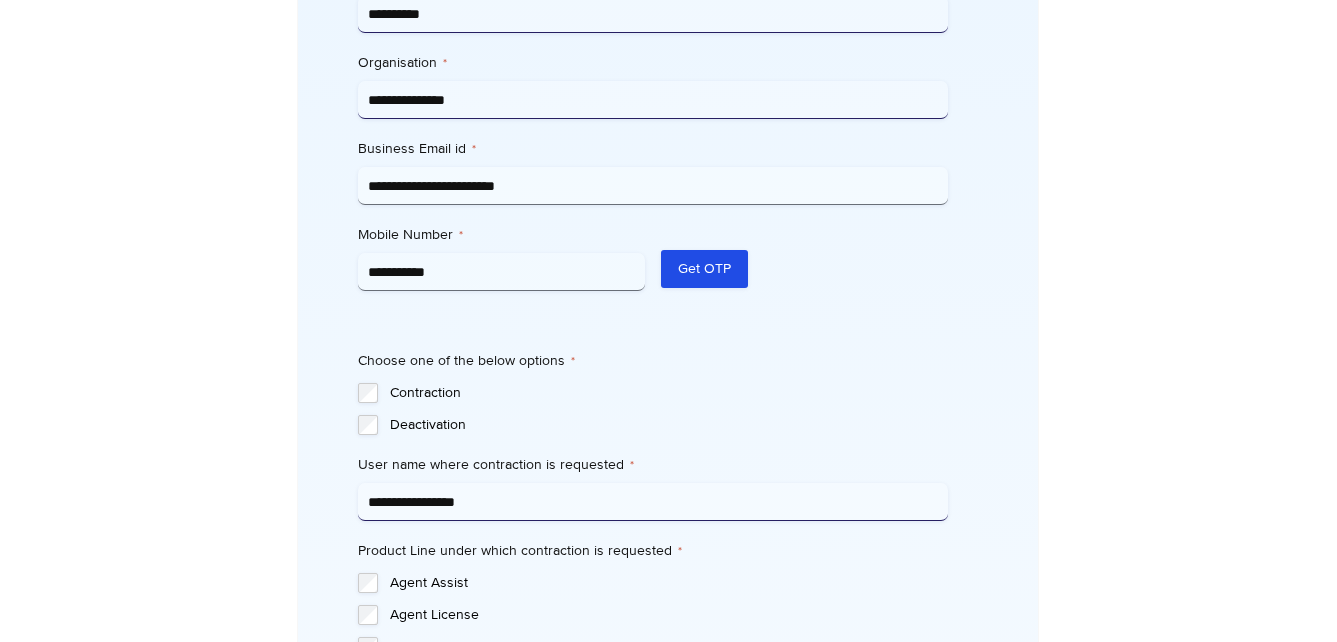 scroll, scrollTop: 875, scrollLeft: 0, axis: vertical 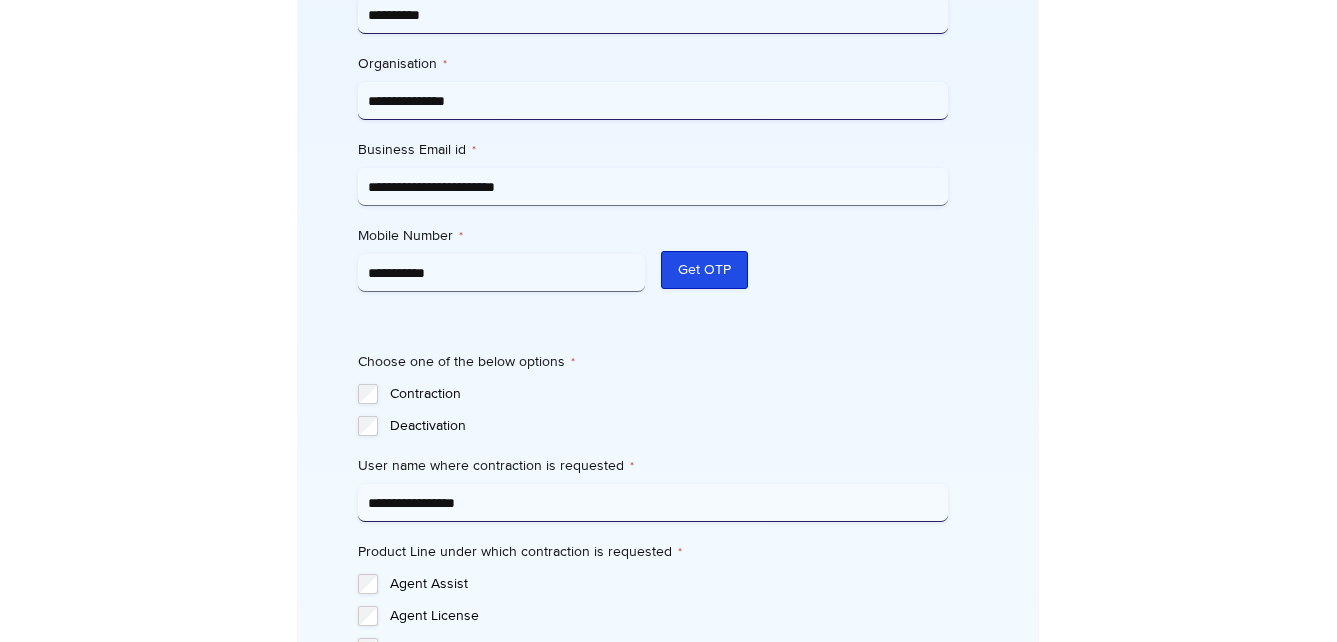 click on "Get OTP" at bounding box center (704, 270) 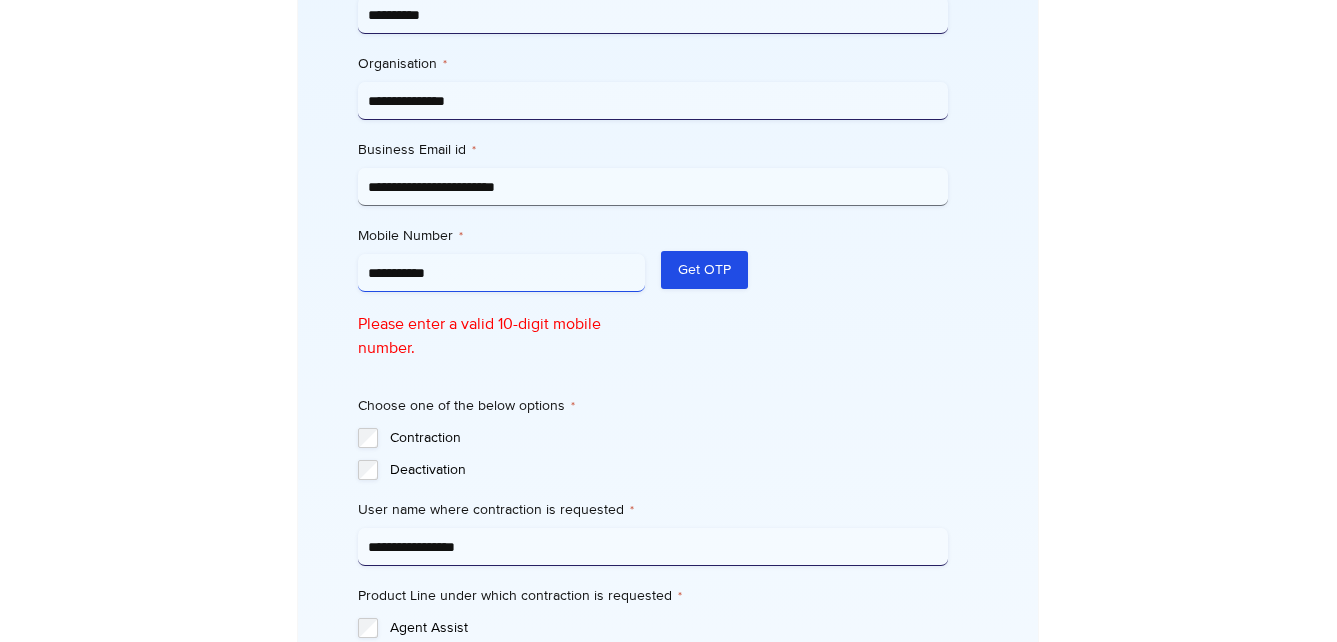 click on "**********" at bounding box center [501, 273] 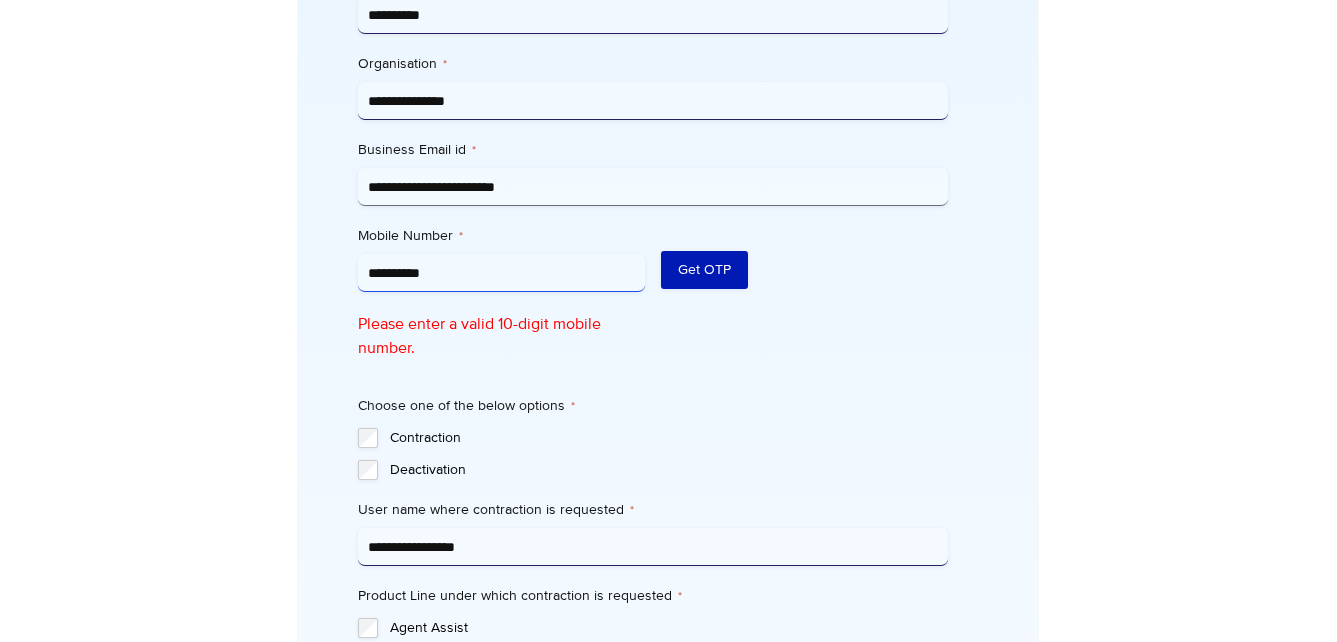 type on "**********" 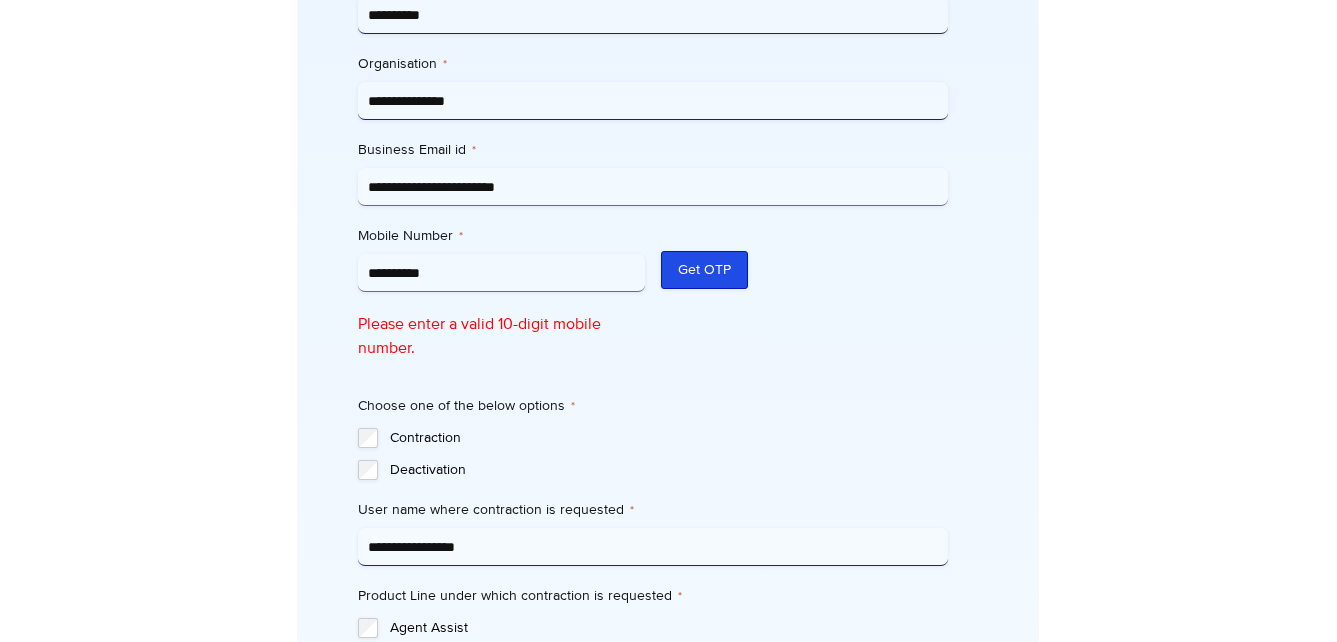 click on "Get OTP" at bounding box center (704, 270) 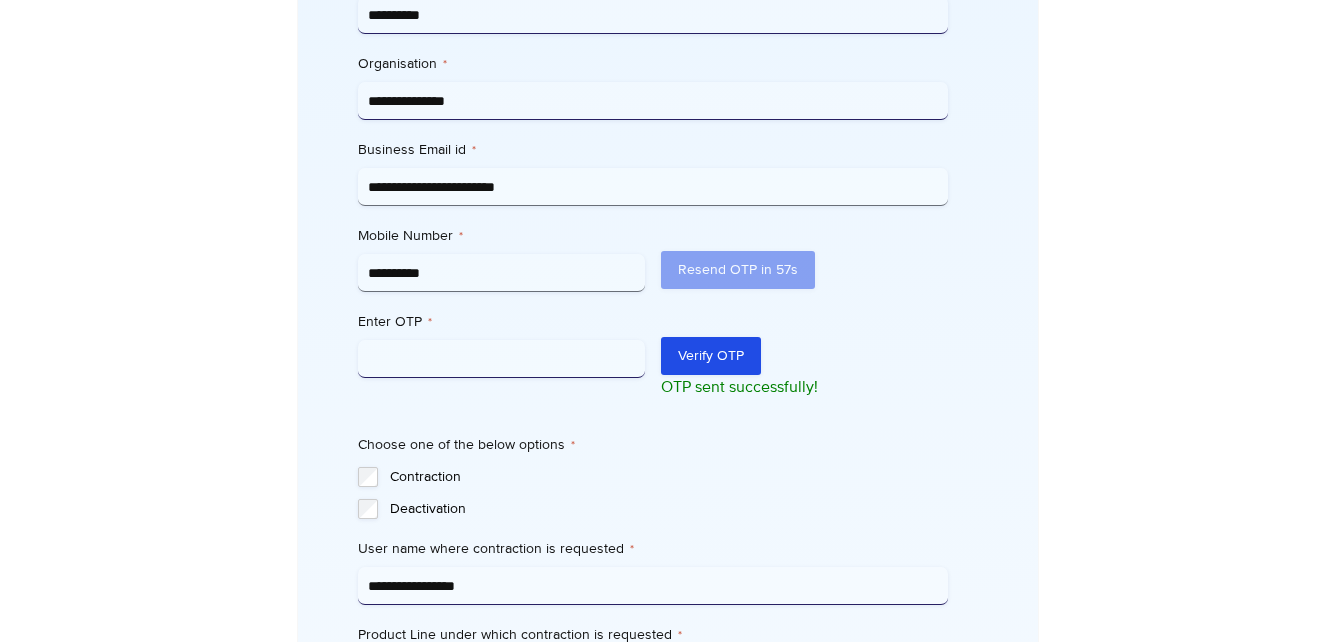 click on "Enter OTP *" at bounding box center [501, 359] 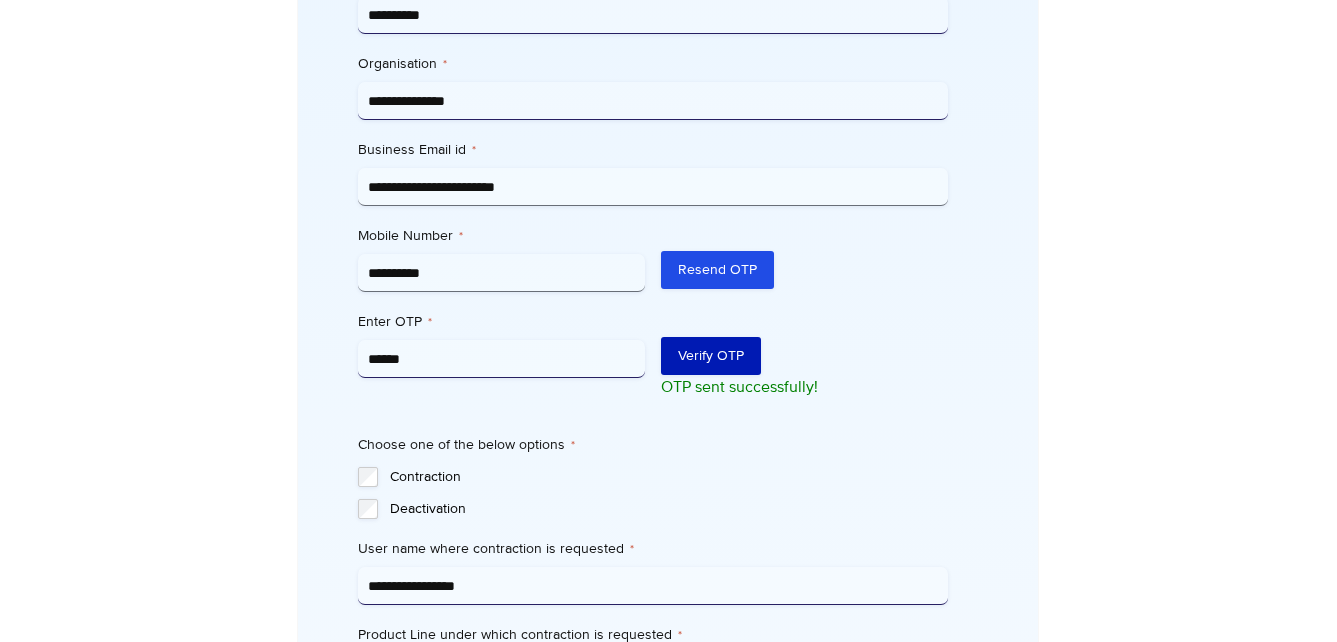 type on "******" 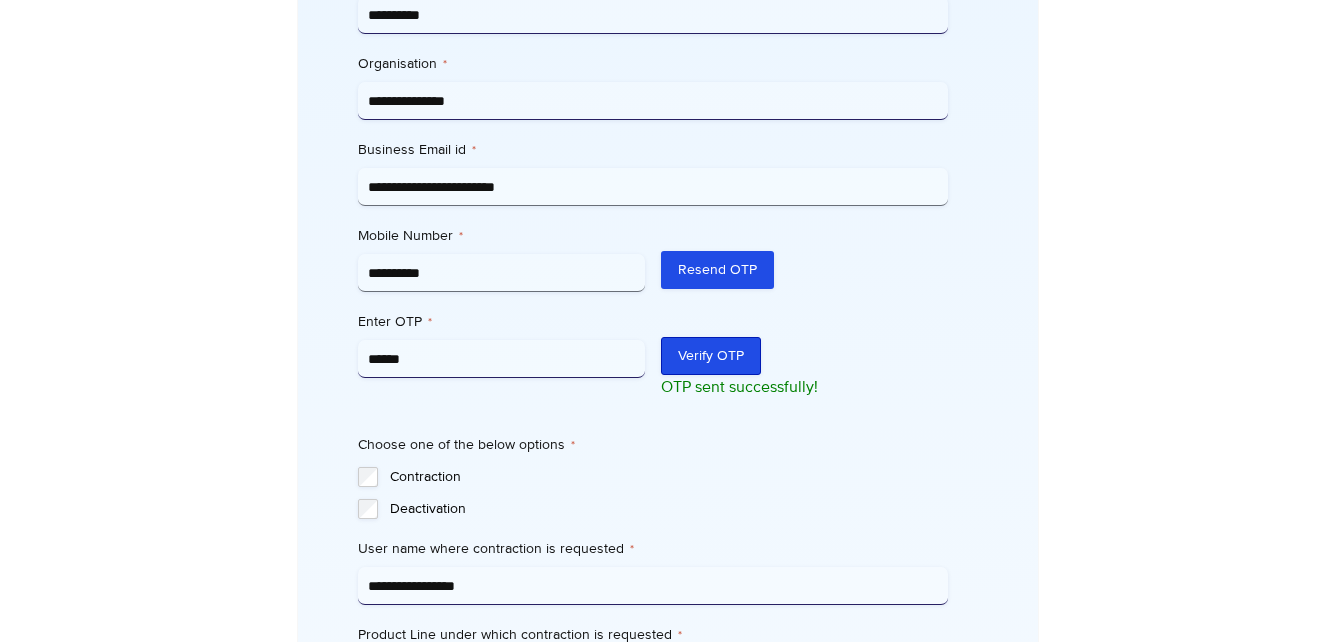 click on "Verify OTP" at bounding box center [711, 356] 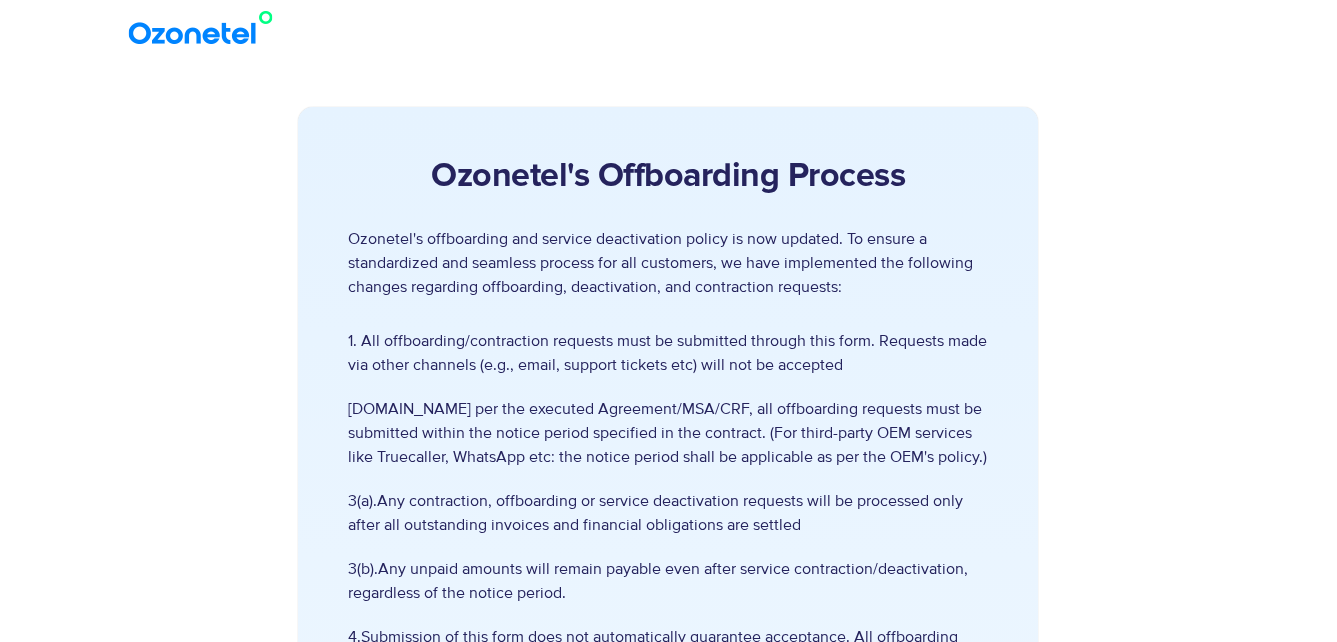 scroll, scrollTop: 0, scrollLeft: 0, axis: both 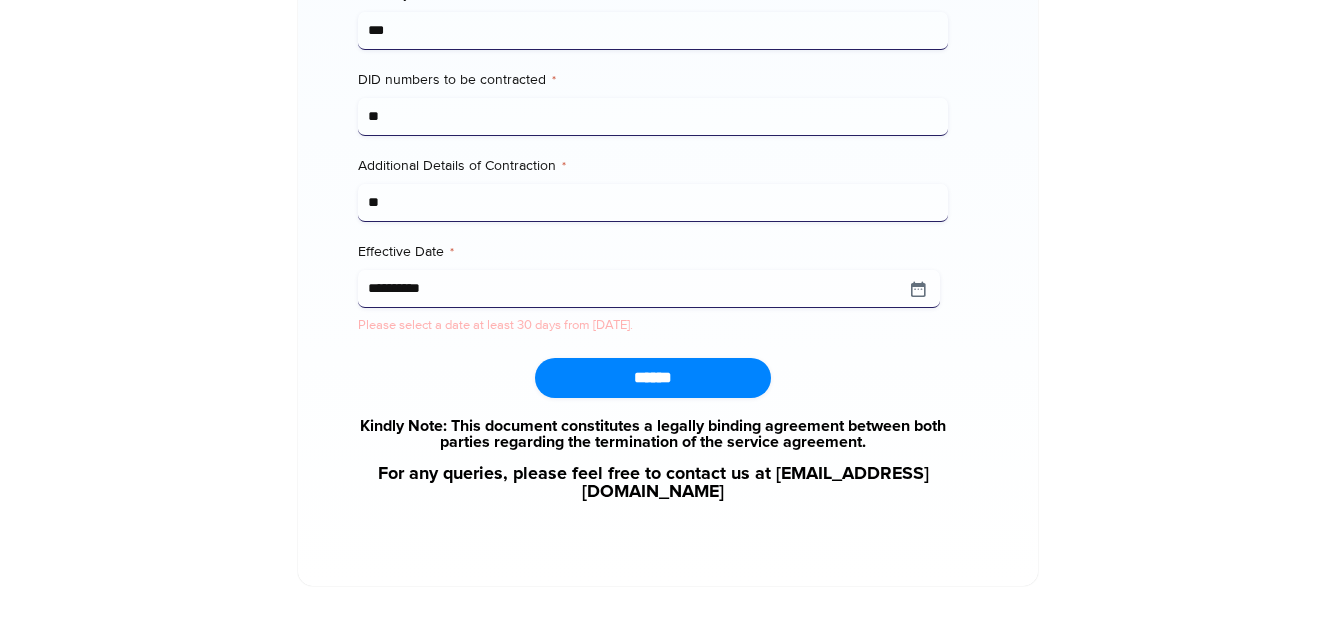 click on "******" at bounding box center [653, 378] 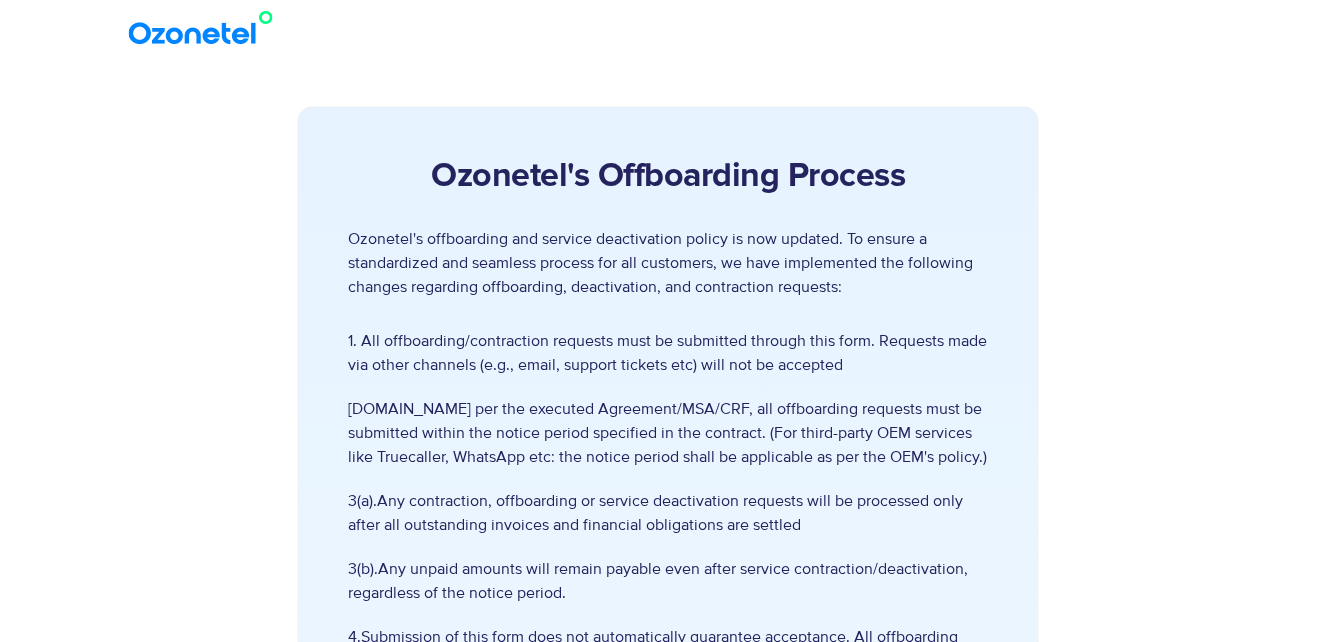 scroll, scrollTop: 0, scrollLeft: 0, axis: both 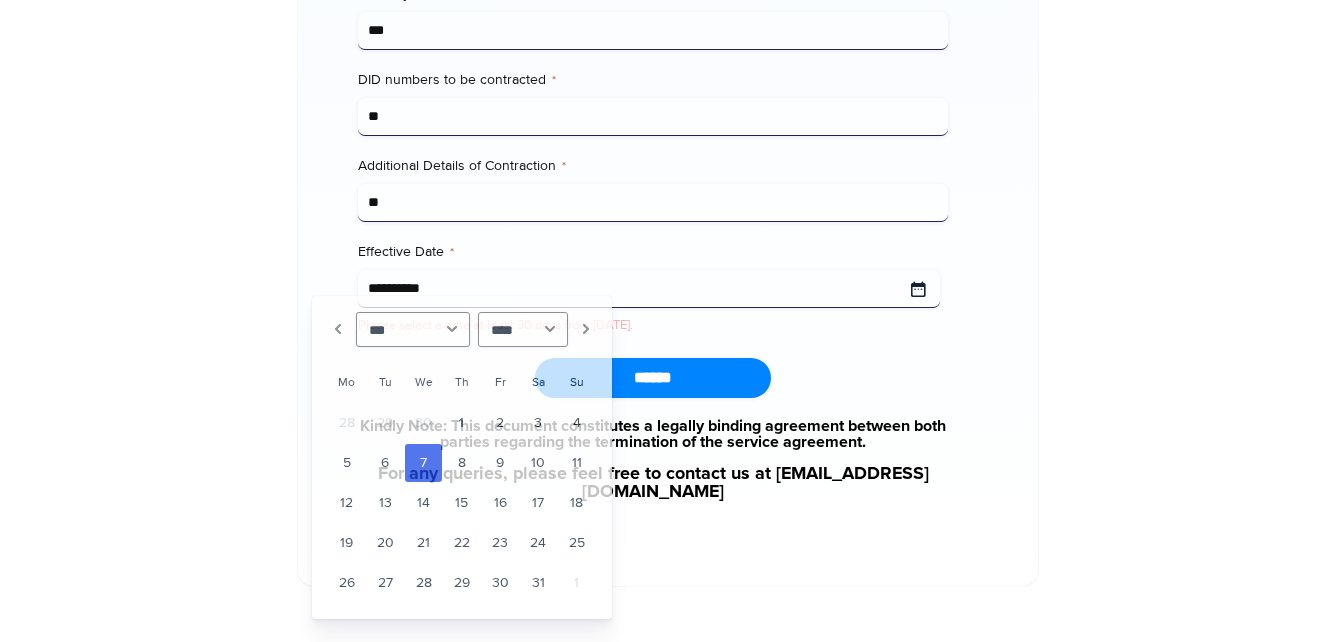 click on "**********" at bounding box center (649, 289) 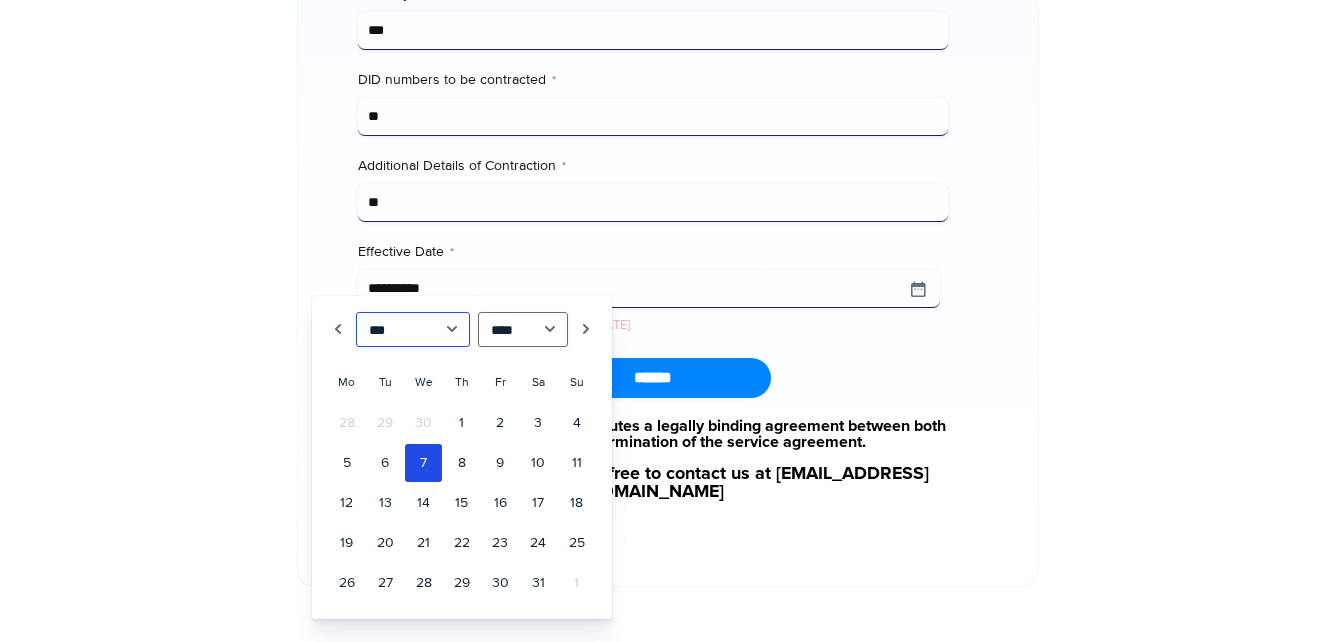 click on "******* ******** ***** ***** *** **** **** ****** ********* ******* ******** ********" at bounding box center [413, 329] 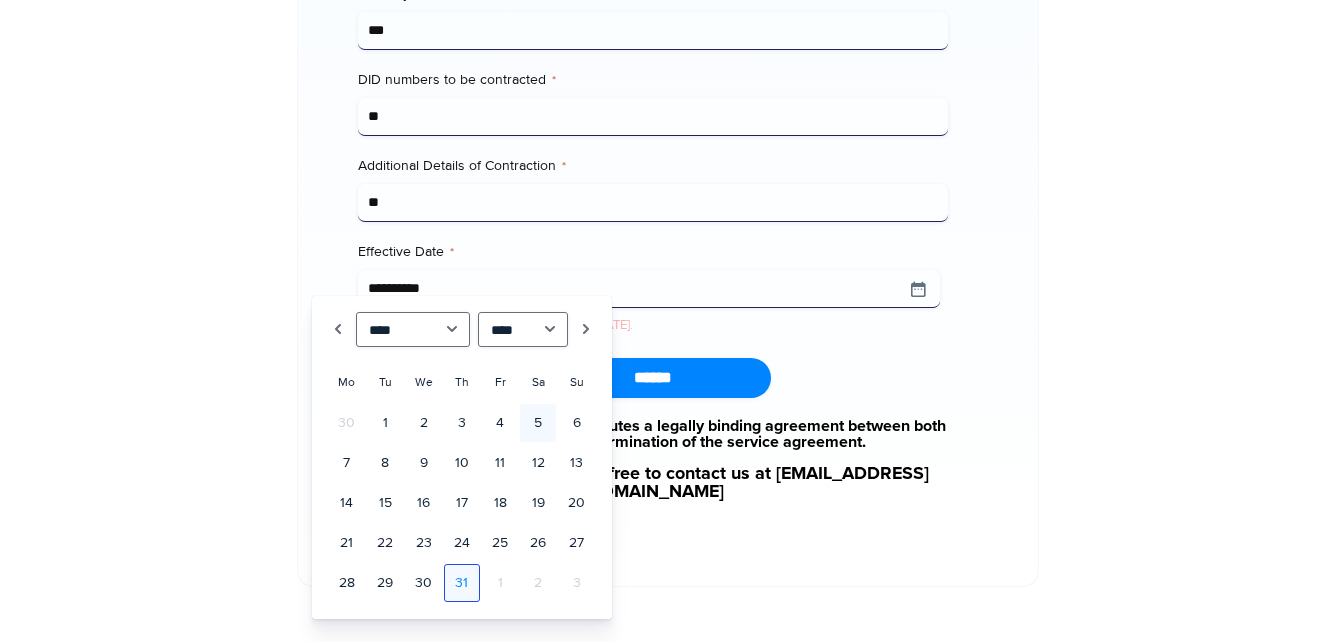 click on "31" at bounding box center [462, 583] 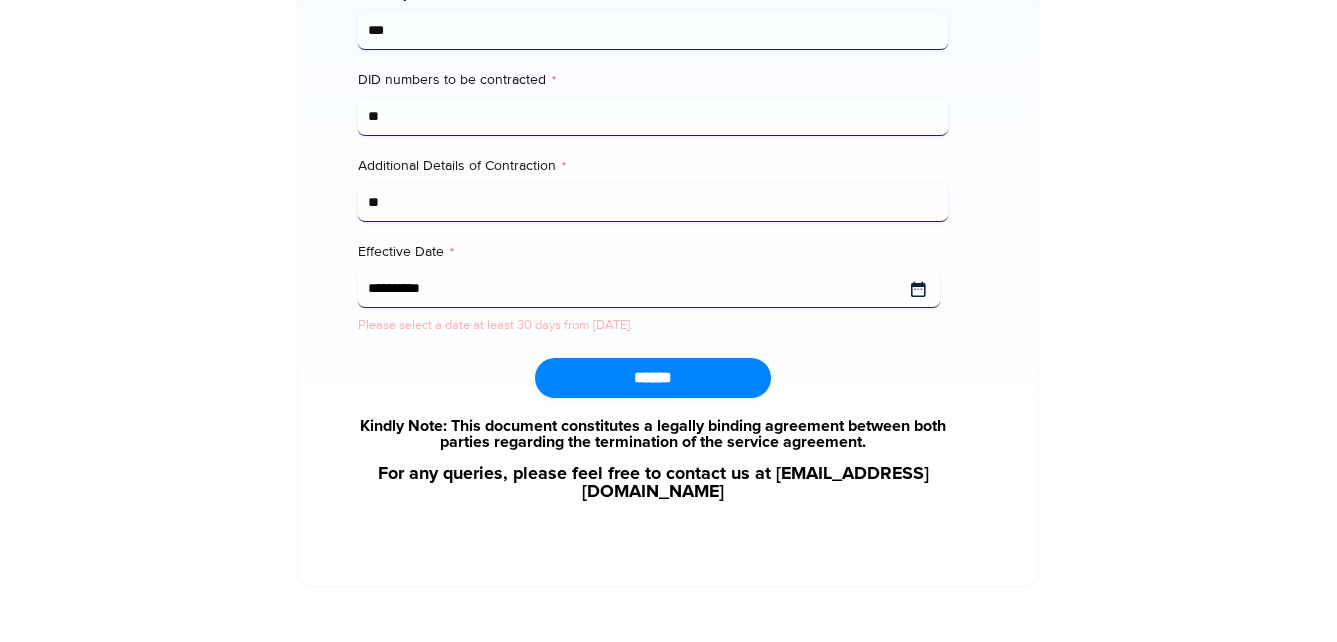 click on "Effective Date *" at bounding box center [649, 289] 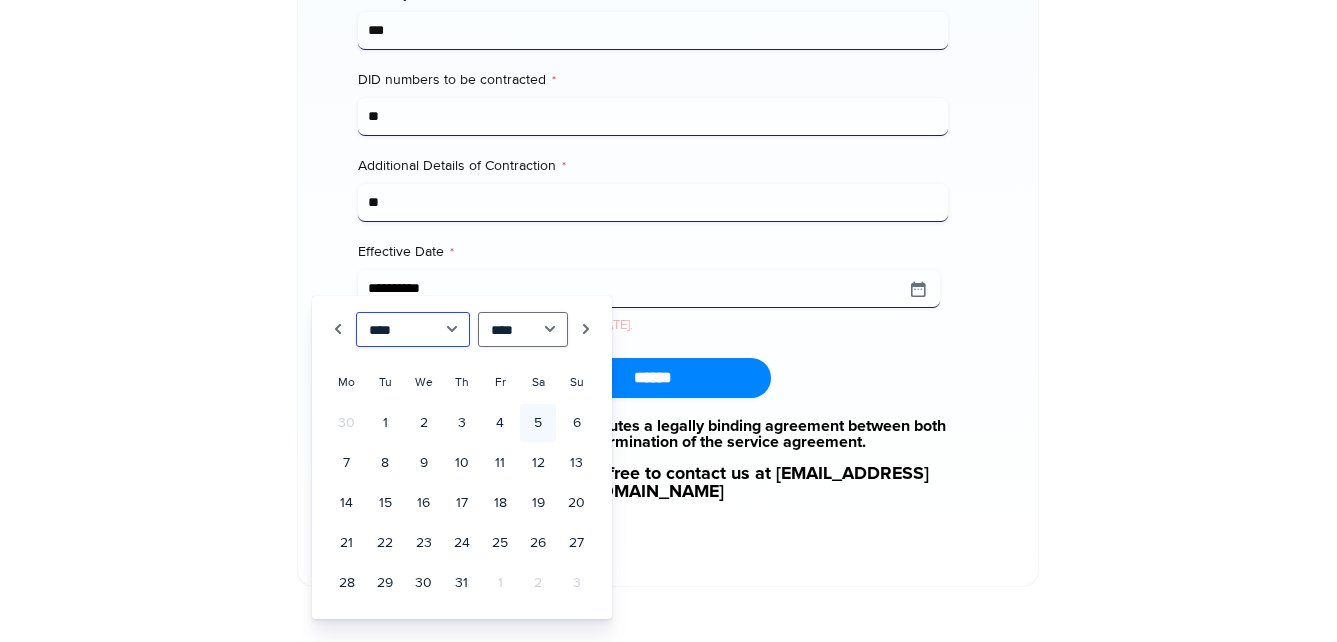 click on "******* ******** ***** ***** *** **** **** ****** ********* ******* ******** ********" at bounding box center [413, 329] 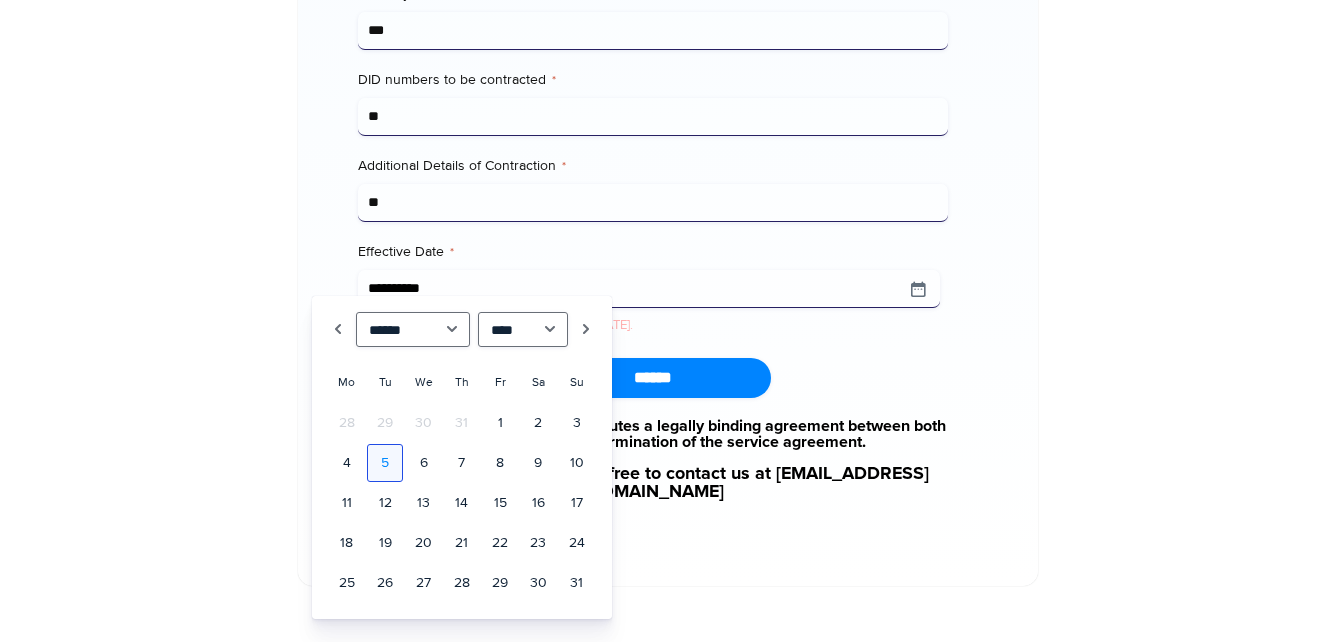 click on "5" at bounding box center (385, 463) 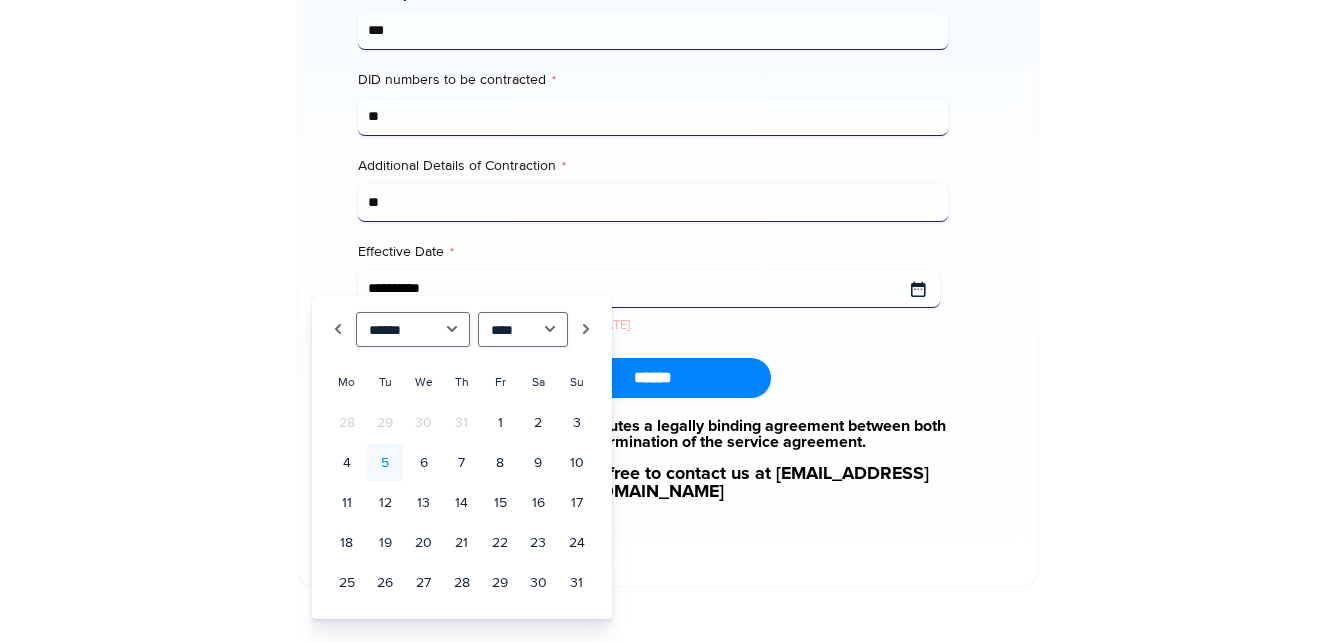 type on "**********" 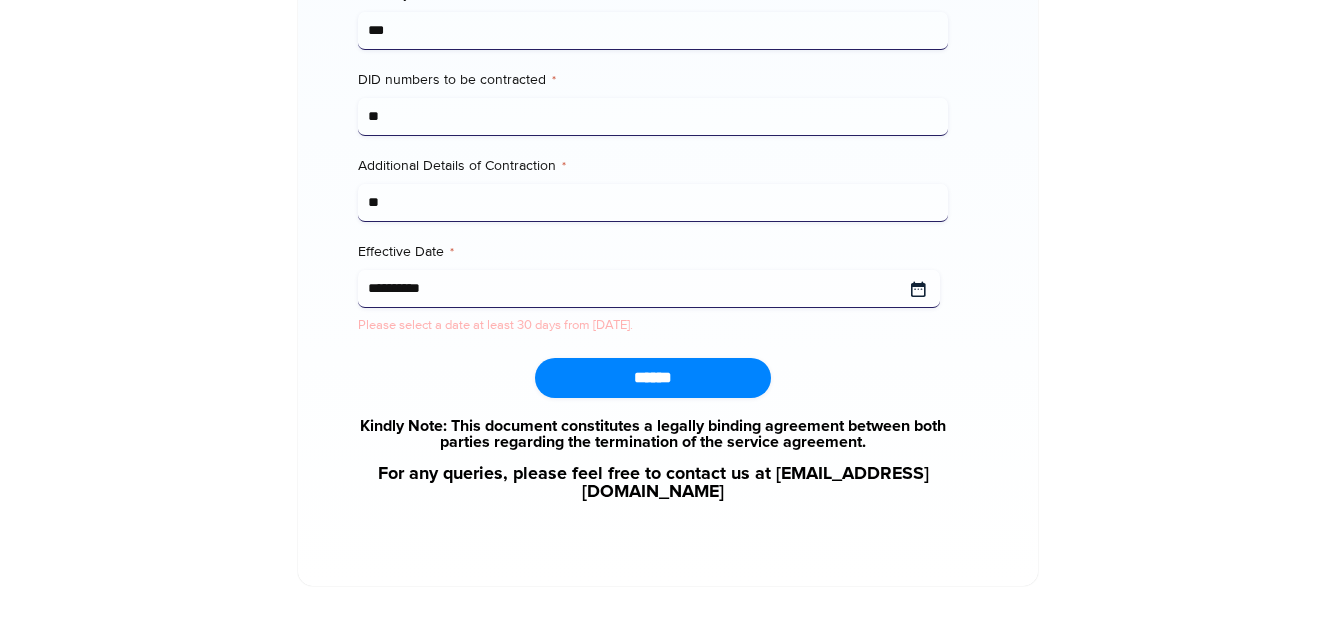 click on "**********" at bounding box center (649, 289) 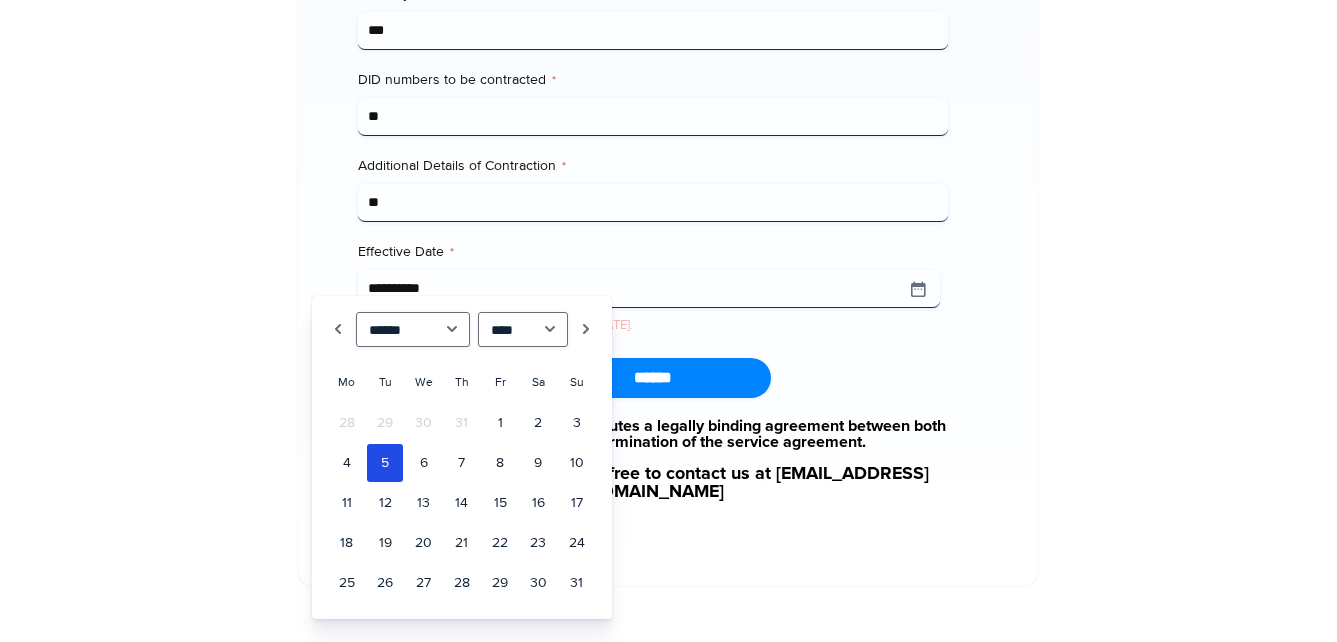 click on "******" at bounding box center [653, 378] 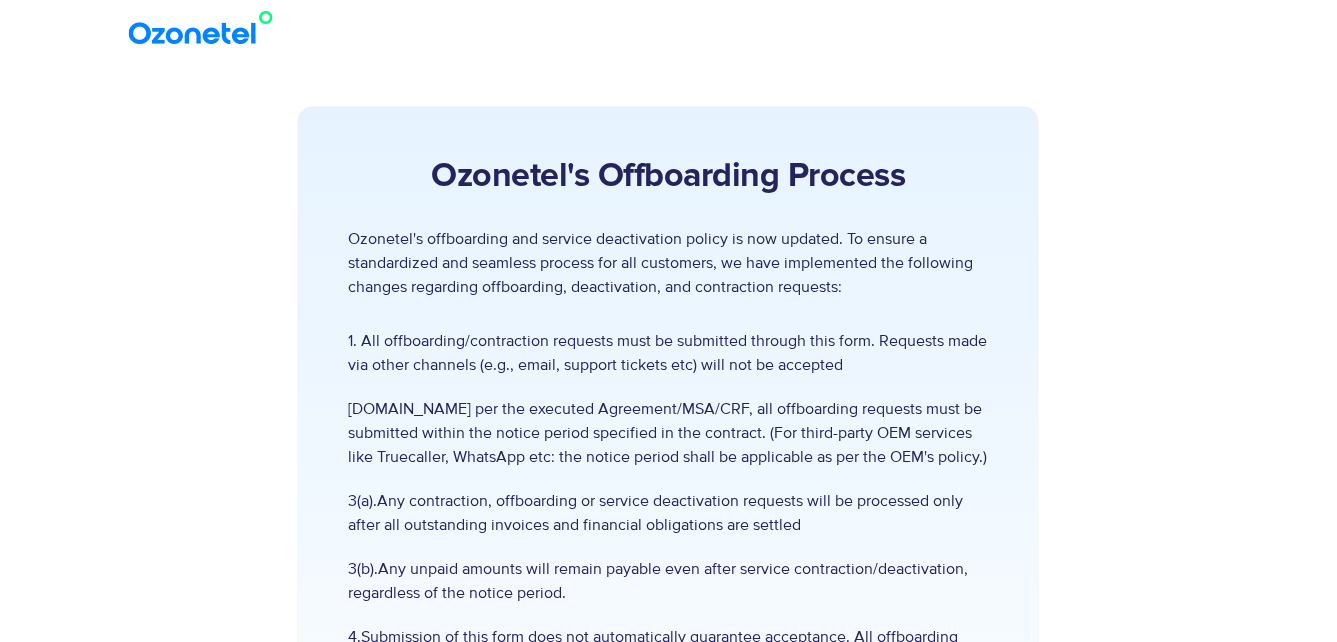 scroll, scrollTop: 0, scrollLeft: 0, axis: both 